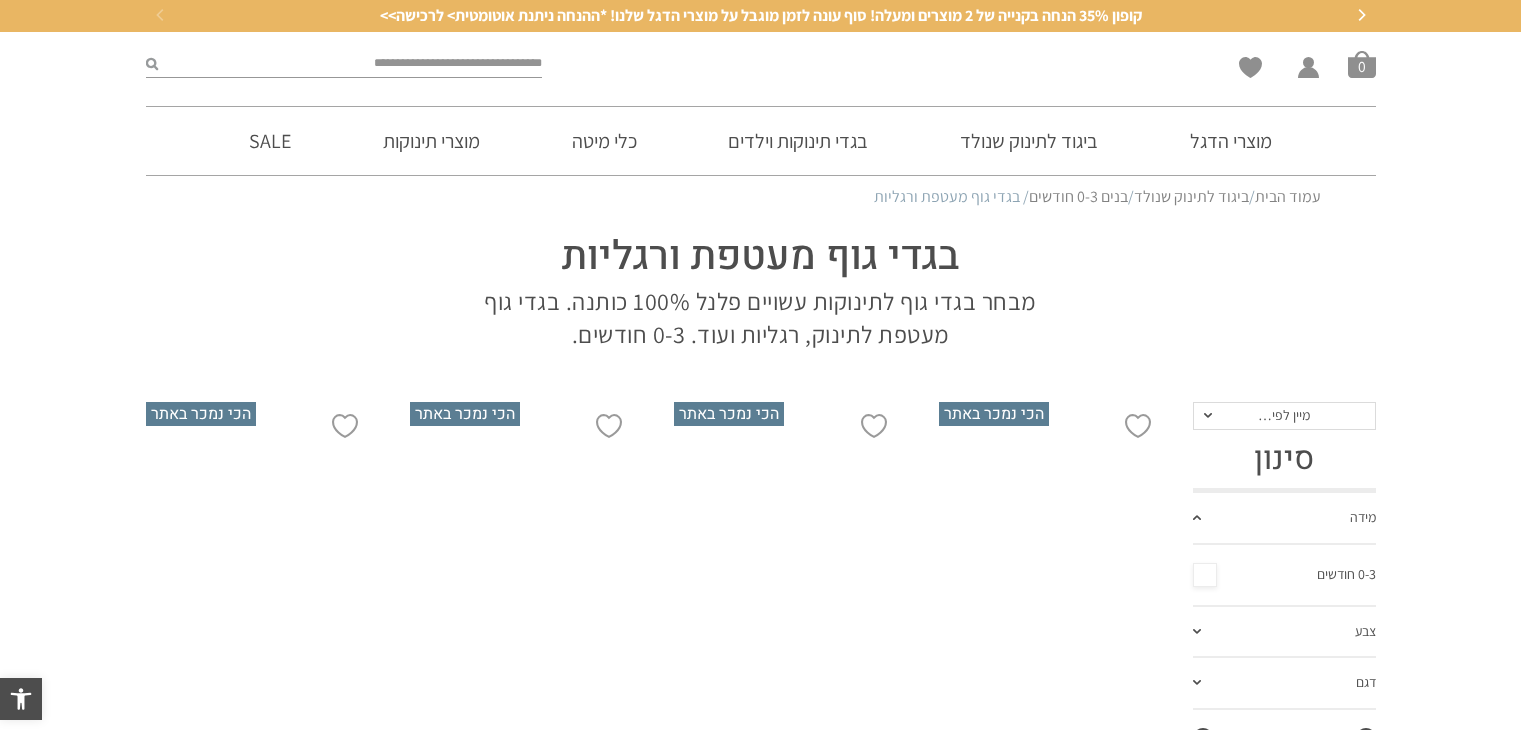 scroll, scrollTop: 0, scrollLeft: 0, axis: both 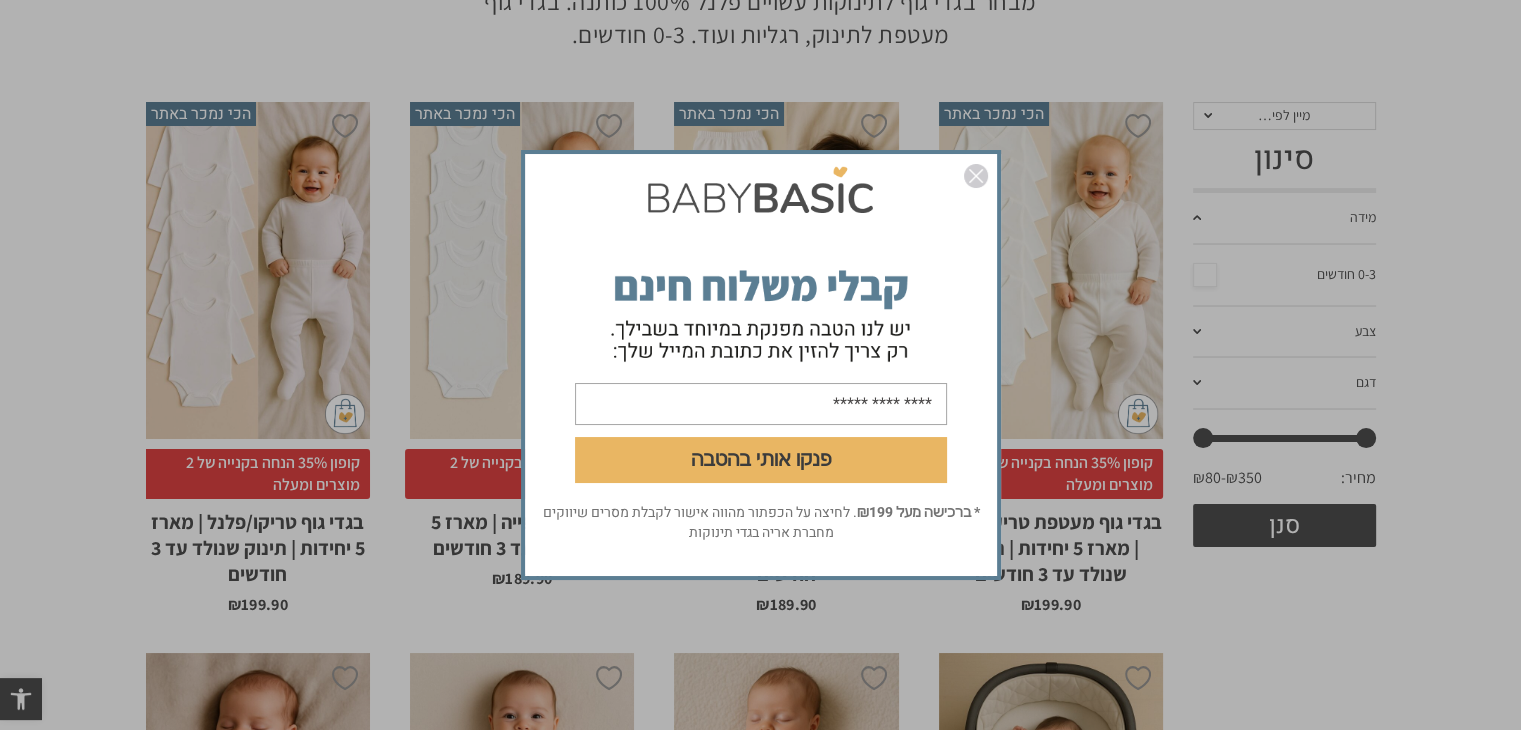 click at bounding box center [976, 176] 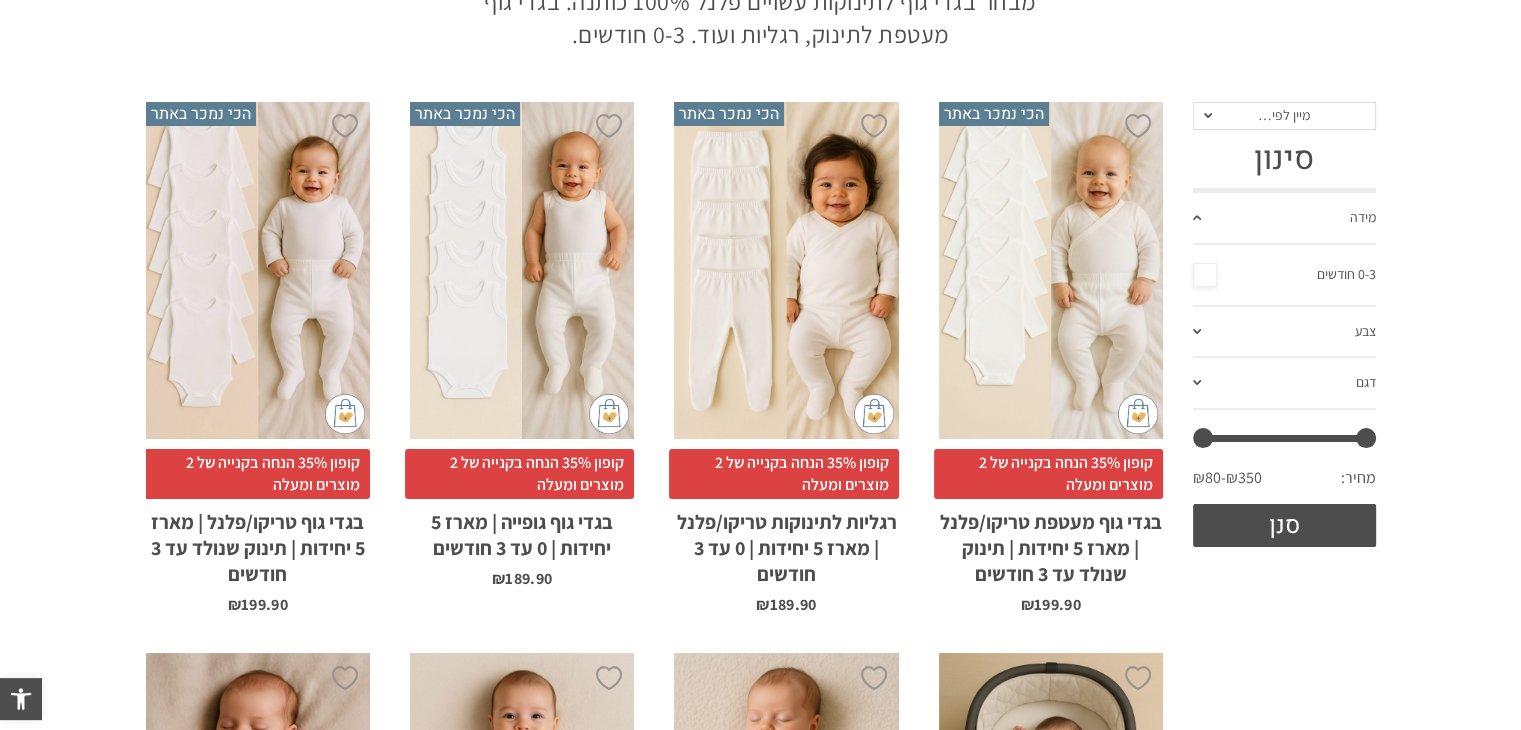 scroll, scrollTop: 0, scrollLeft: 0, axis: both 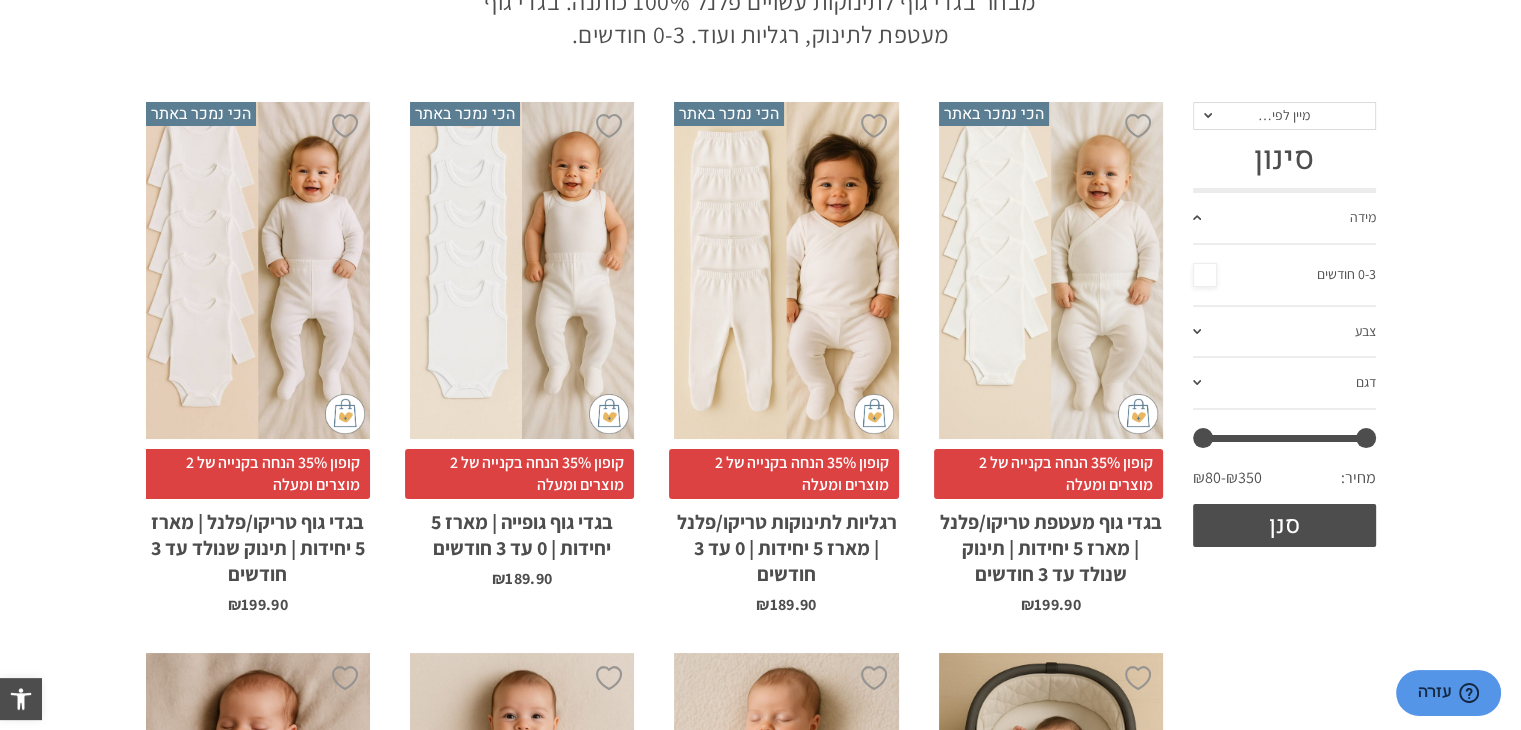 click on "x
בחירת סוג בד
טריקו (עונת מעבר/קיץ)
פלנל (חורף)" at bounding box center [1051, 270] 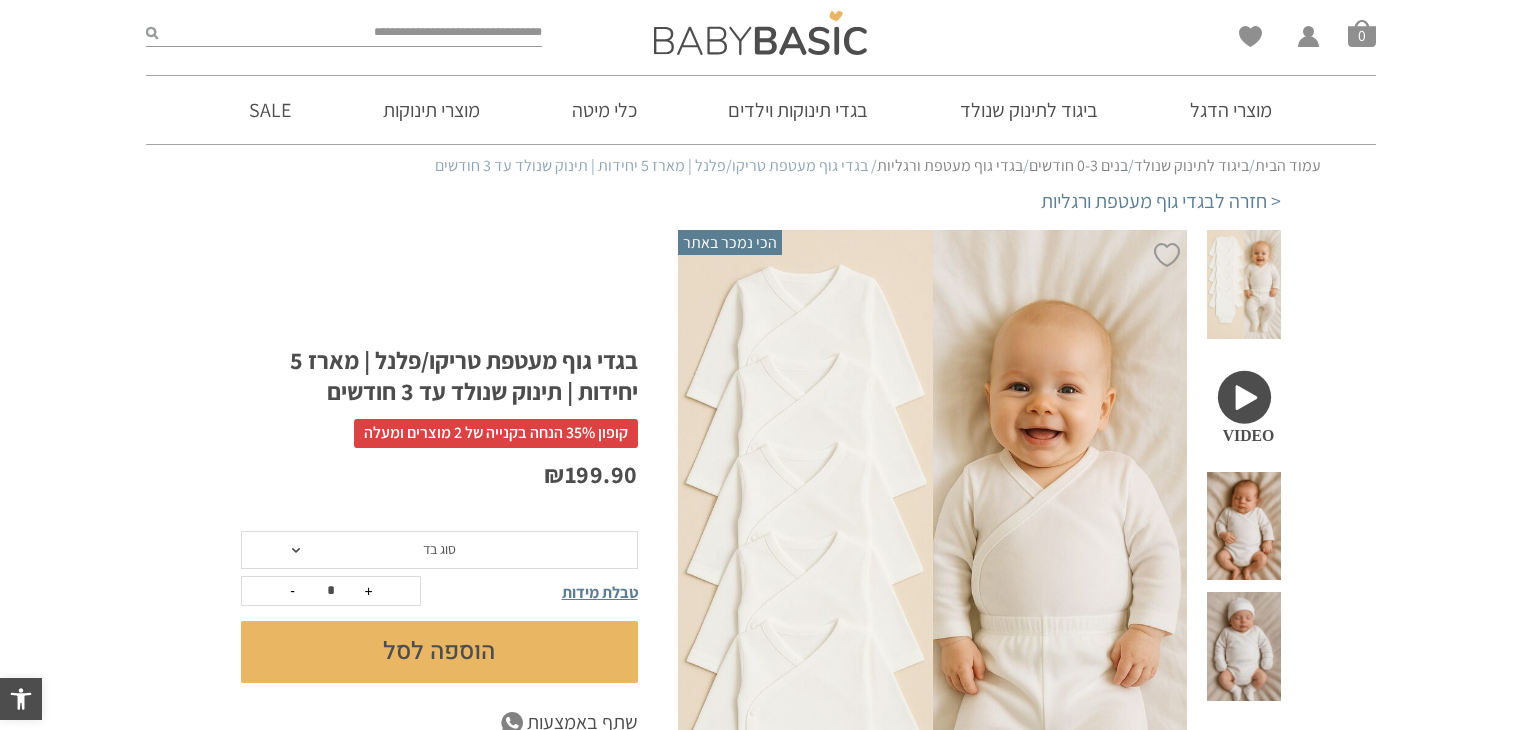 scroll, scrollTop: 0, scrollLeft: 0, axis: both 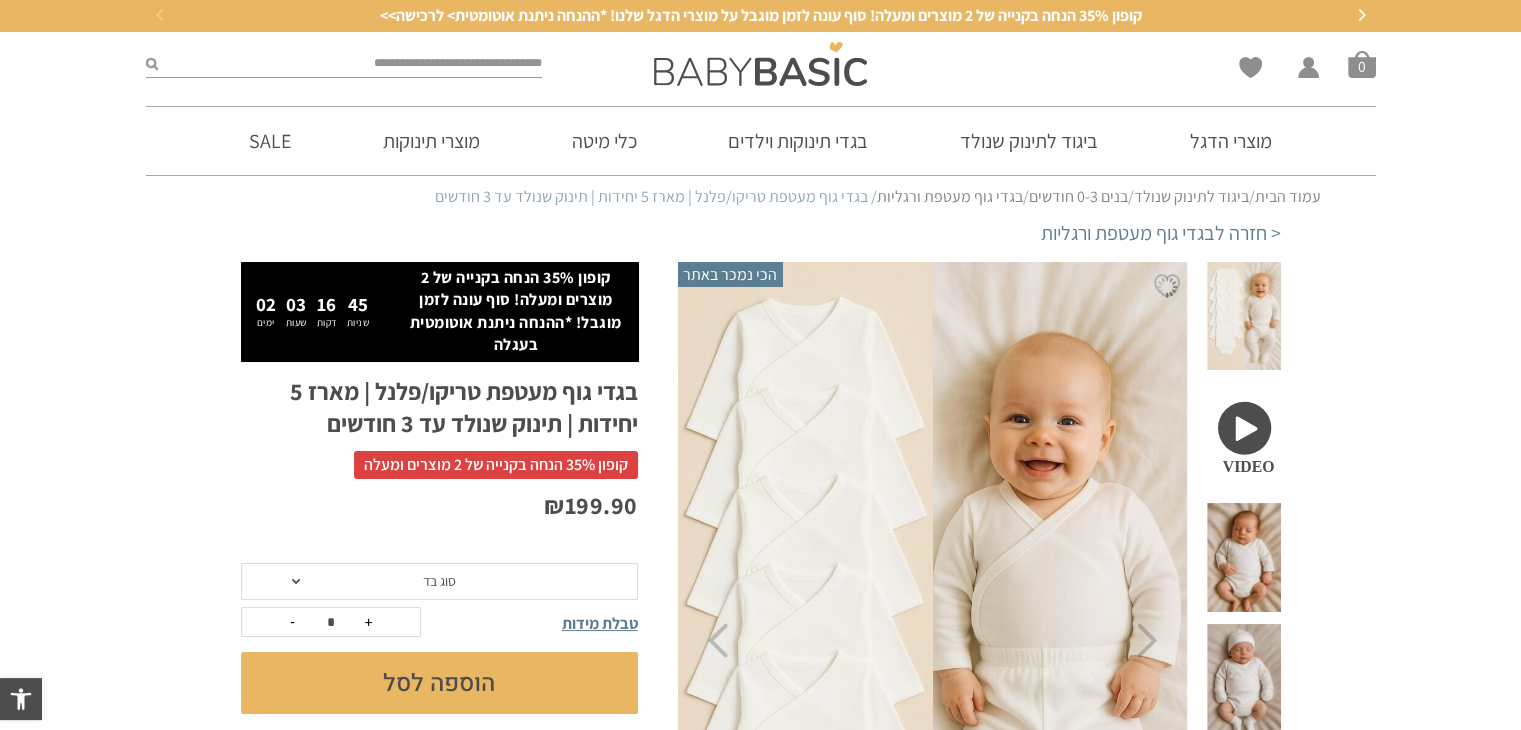 click on "סוג בד" at bounding box center (439, 582) 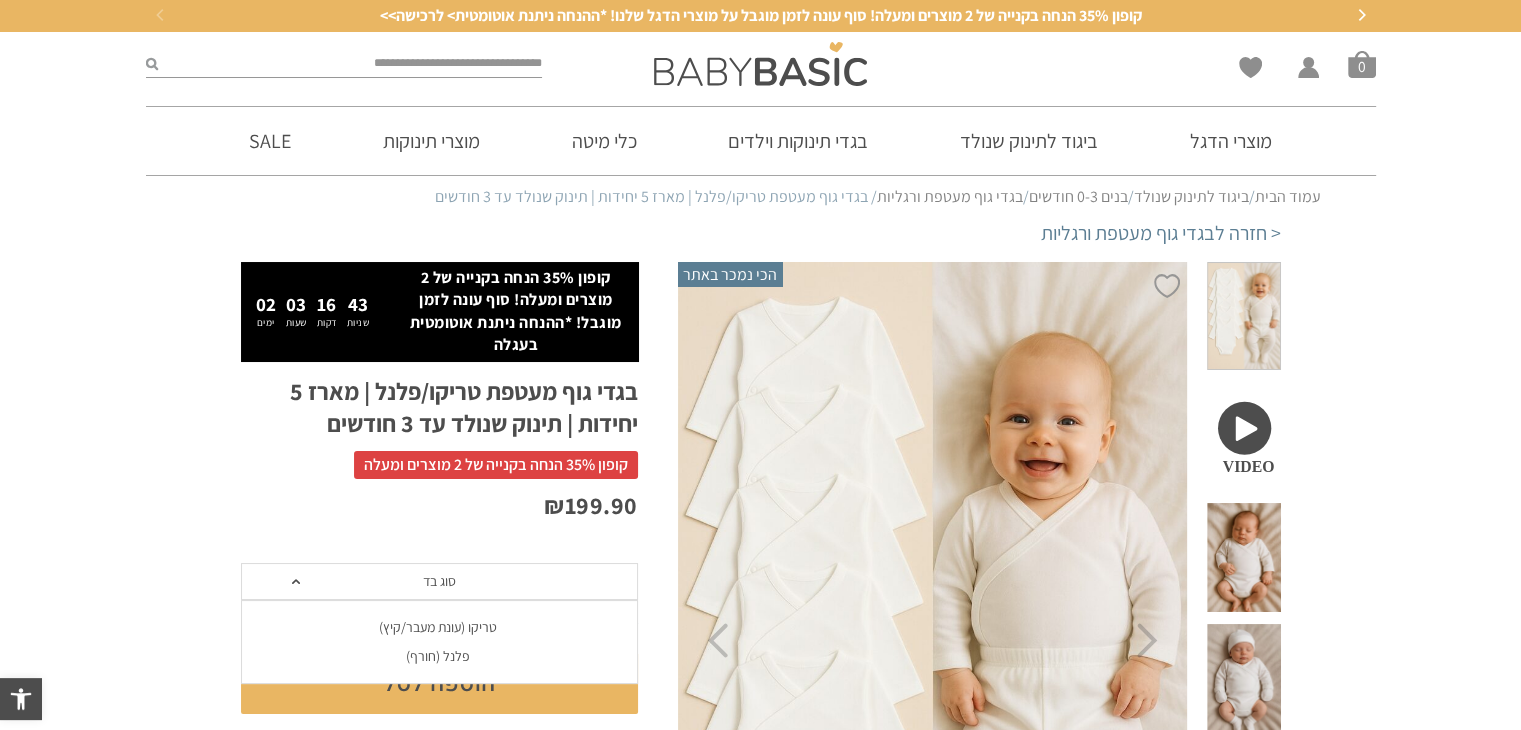 click on "פלנל (חורף)" at bounding box center [438, 656] 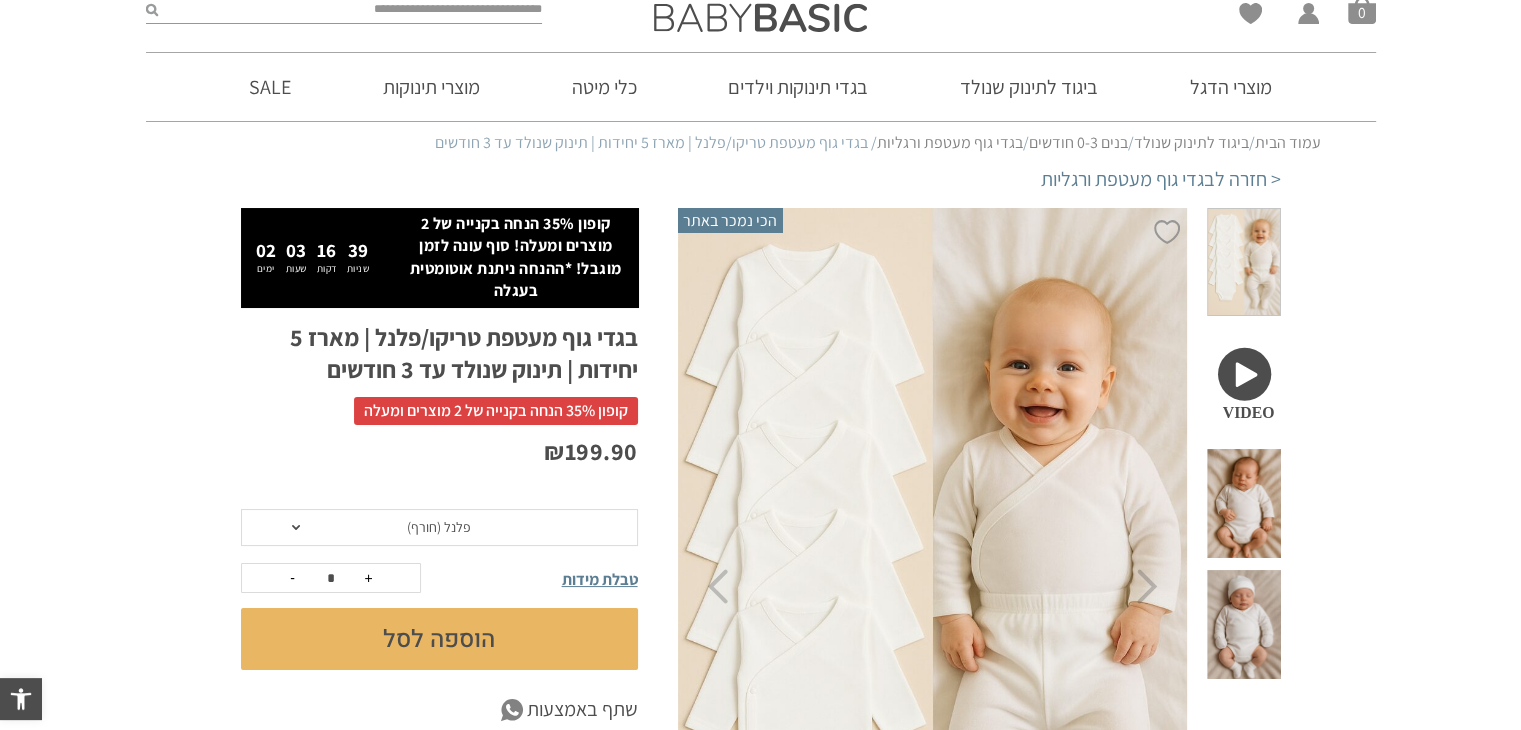 scroll, scrollTop: 100, scrollLeft: 0, axis: vertical 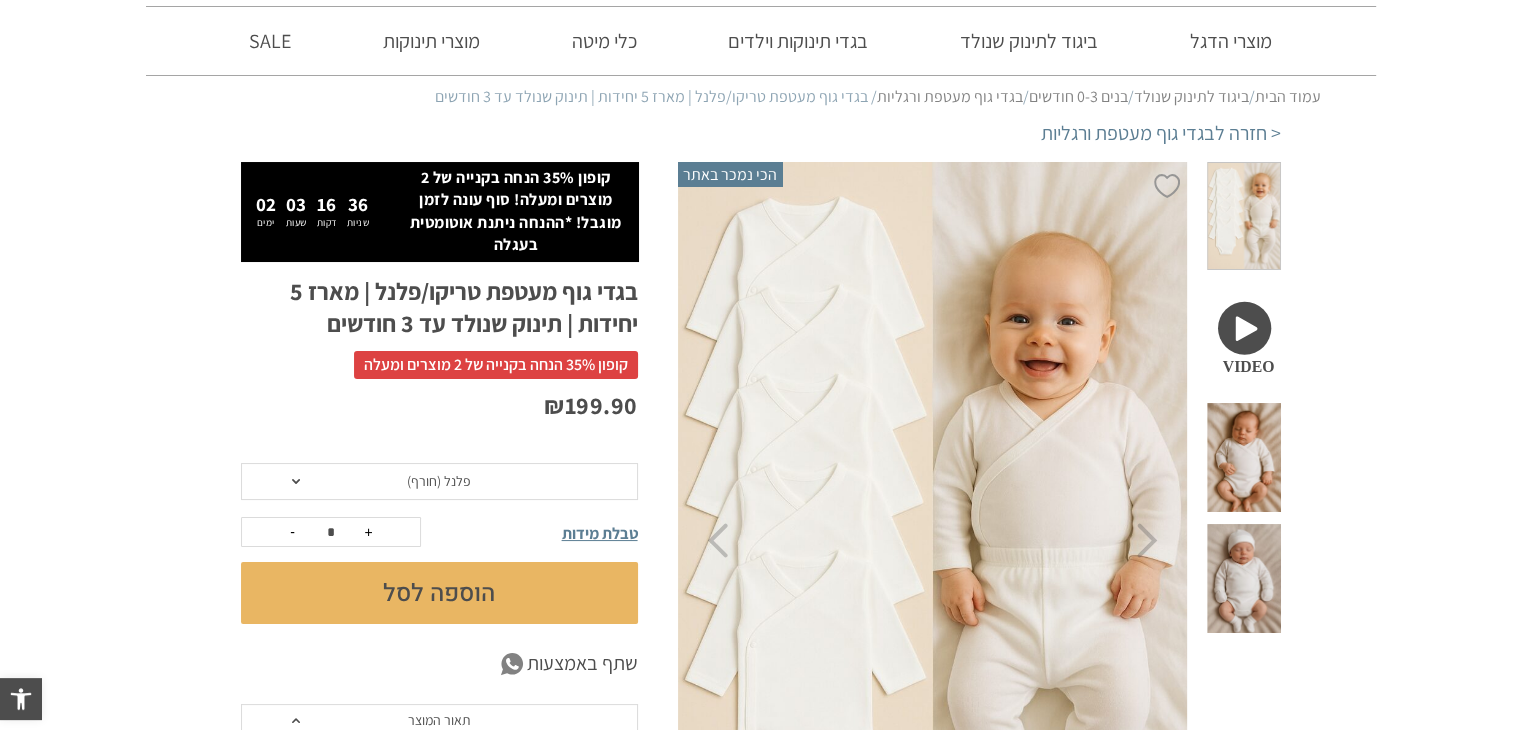 click at bounding box center (1243, 336) 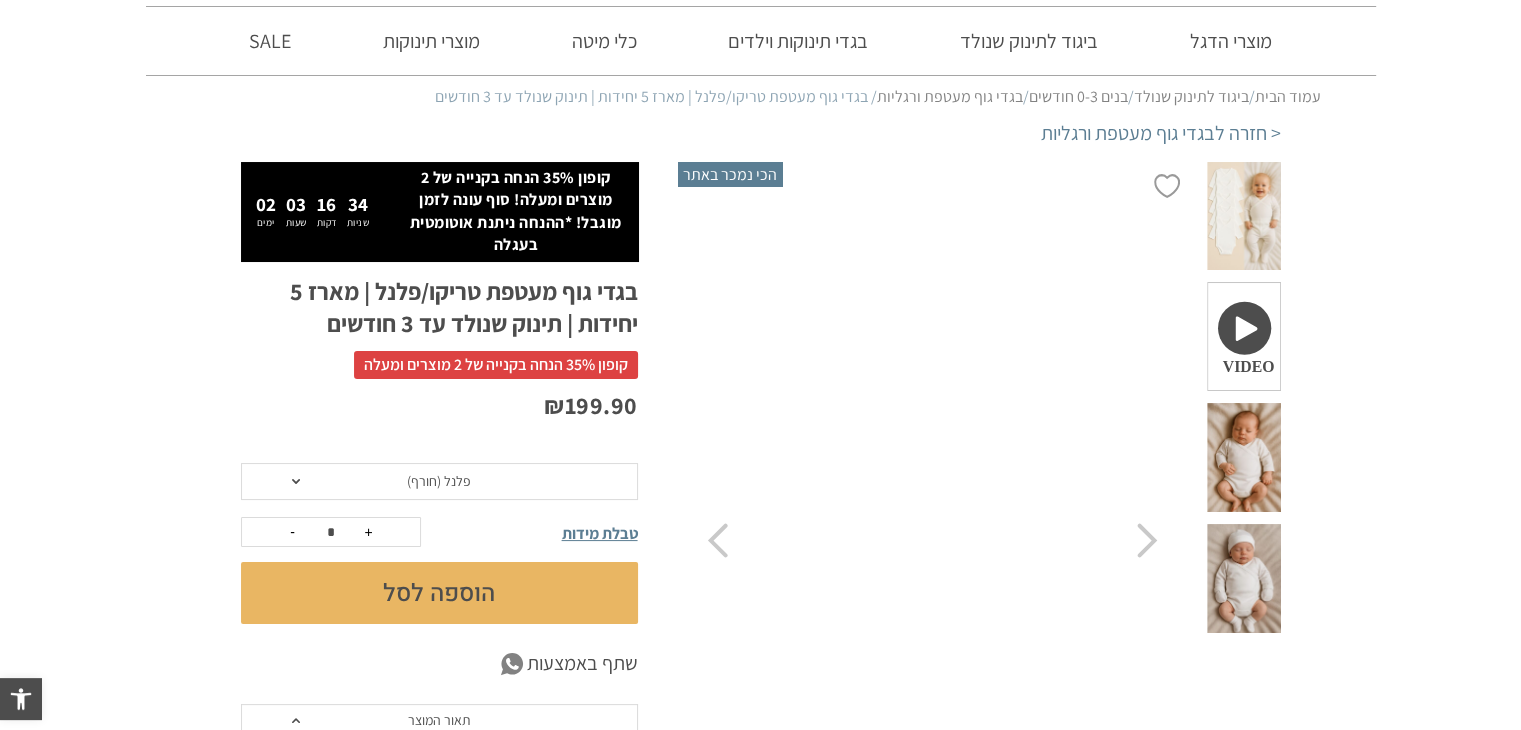 scroll, scrollTop: 0, scrollLeft: 0, axis: both 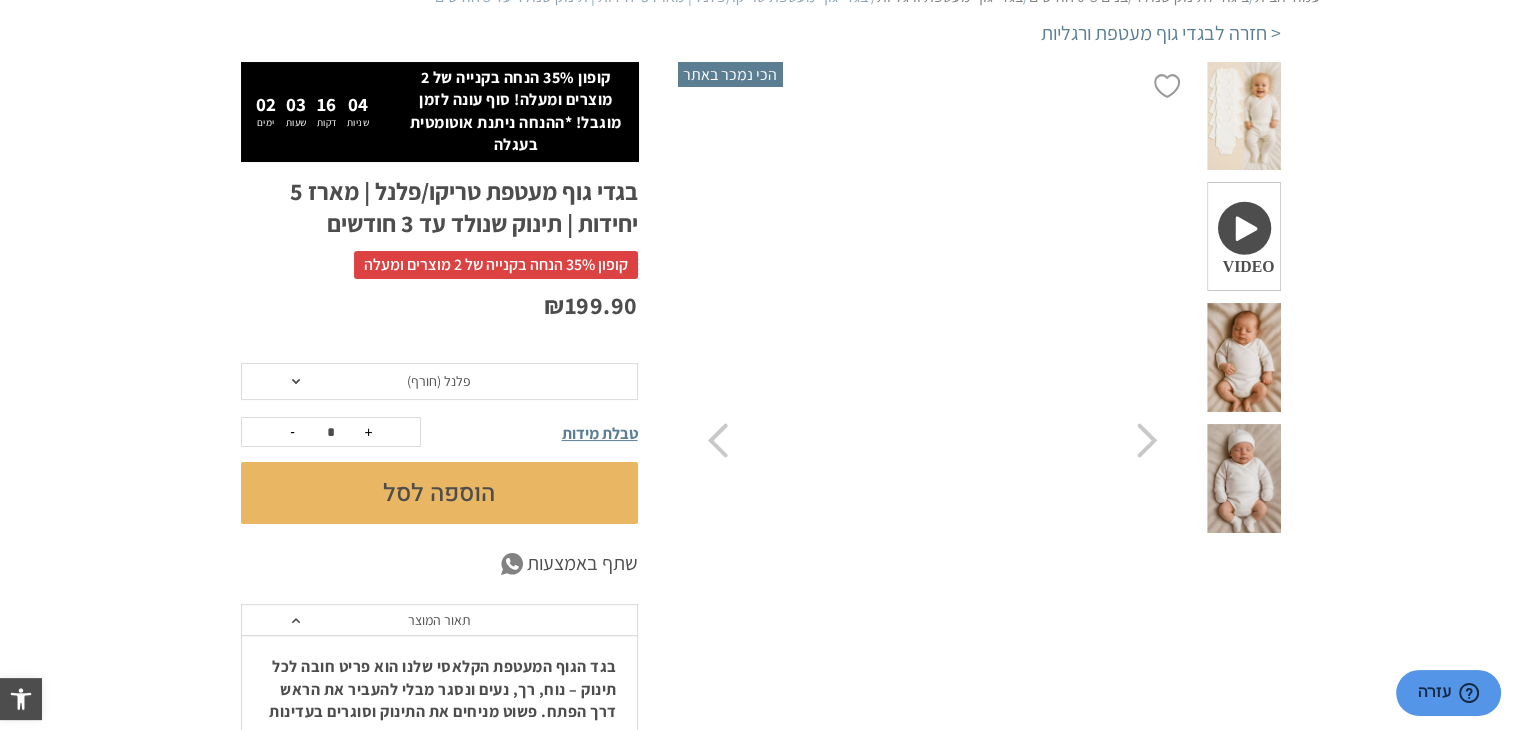 click on "הוספה לסל" at bounding box center (439, 493) 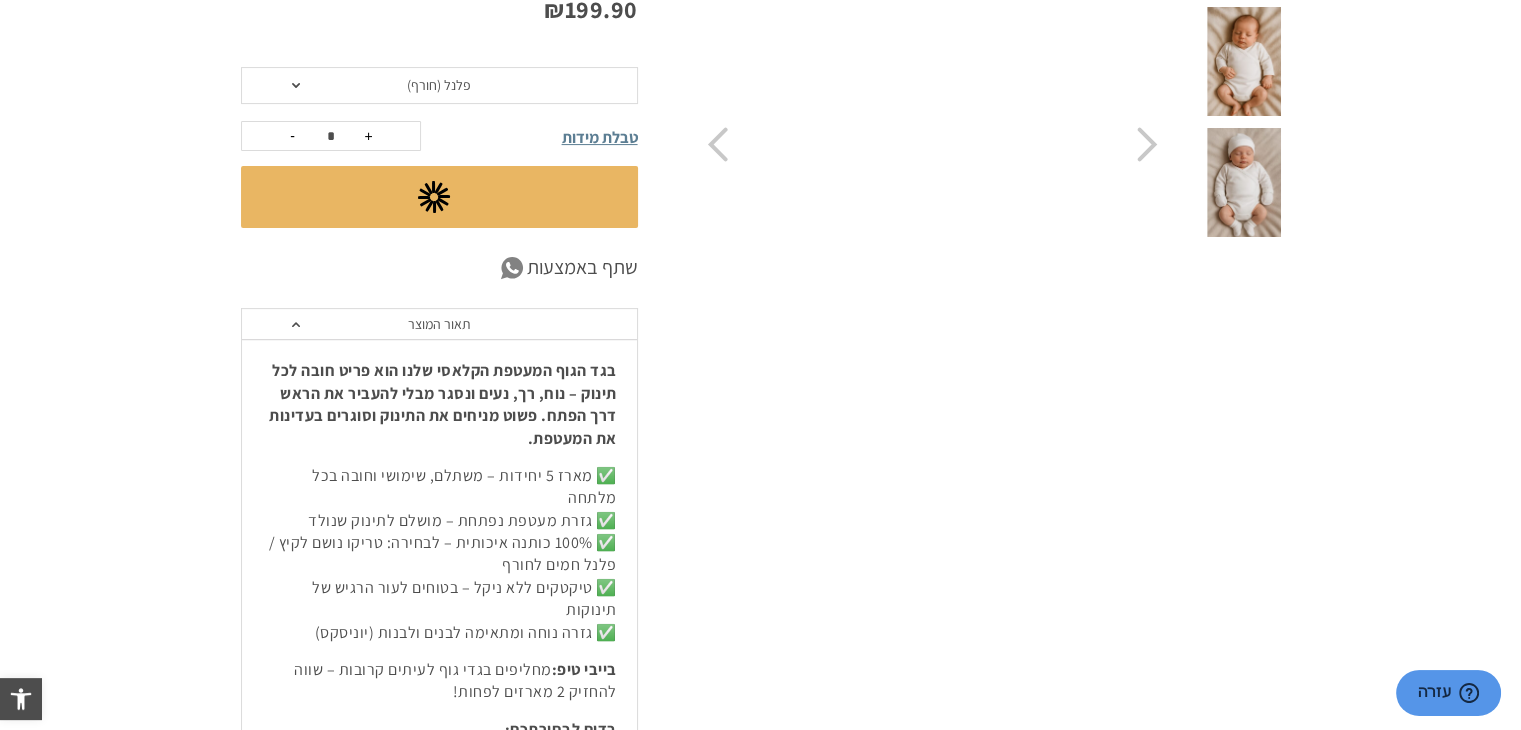 scroll, scrollTop: 500, scrollLeft: 0, axis: vertical 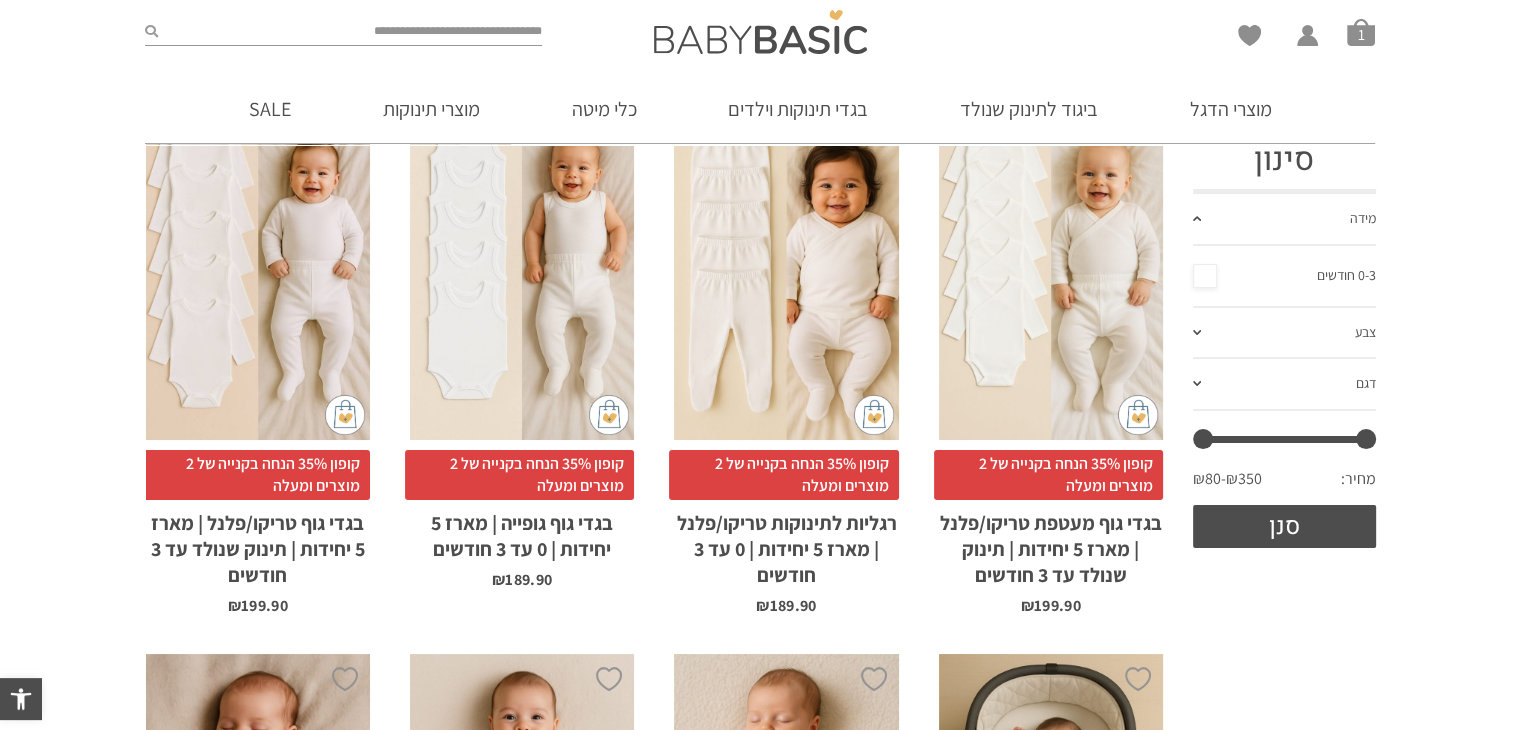 click on "x
בחירת סוג בד
טריקו (עונת מעבר/קיץ)
פלנל (חורף)" at bounding box center [786, 271] 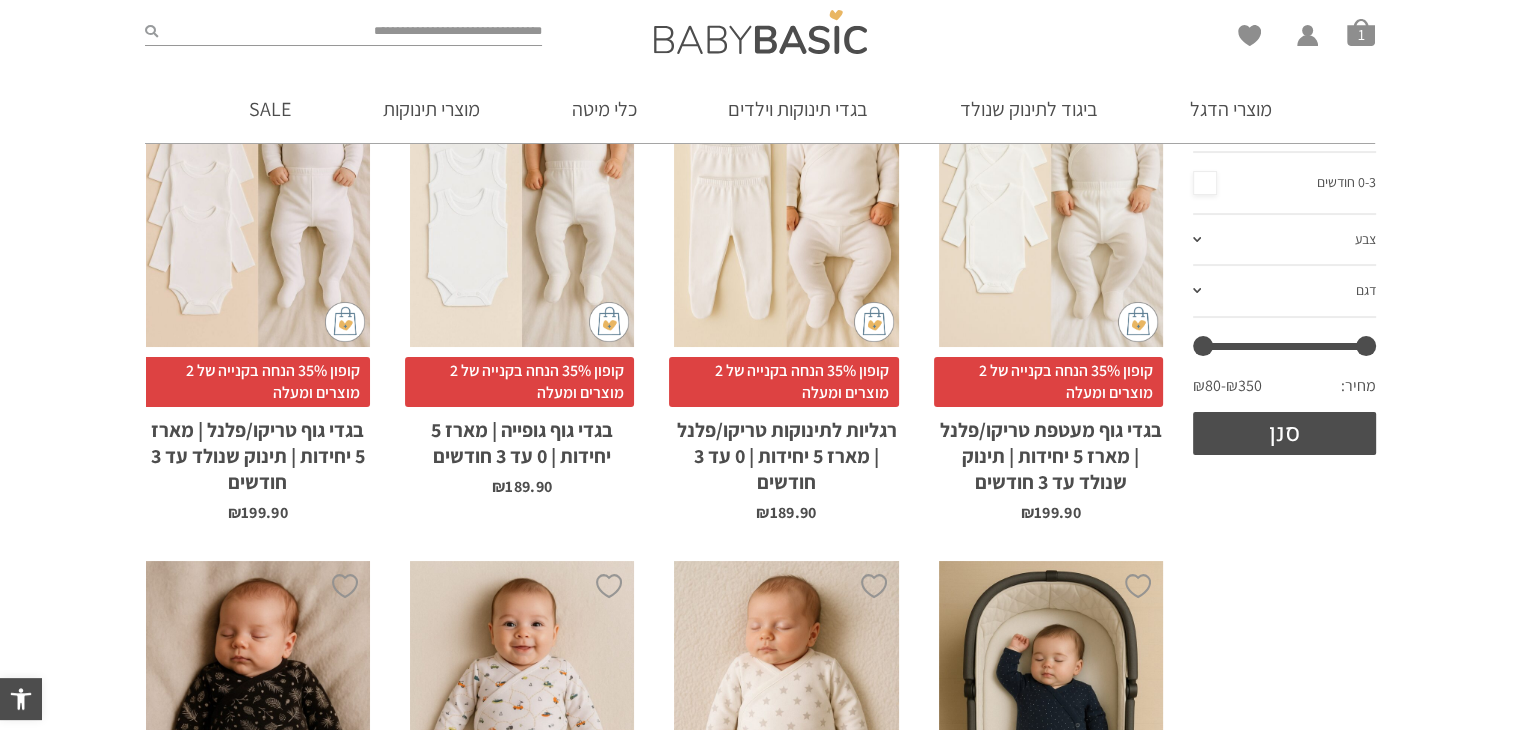 scroll, scrollTop: 699, scrollLeft: 0, axis: vertical 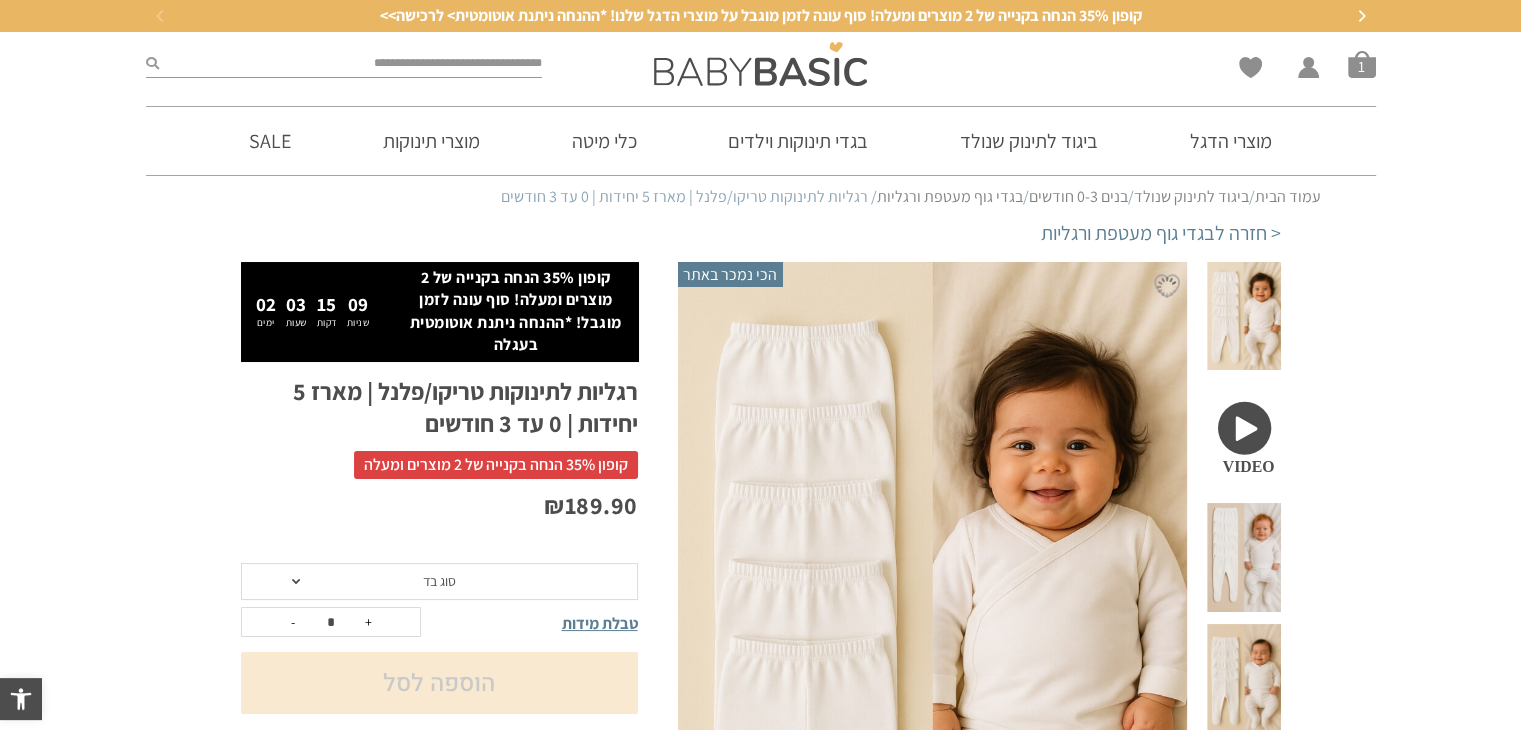 click on "סוג בד" at bounding box center [439, 582] 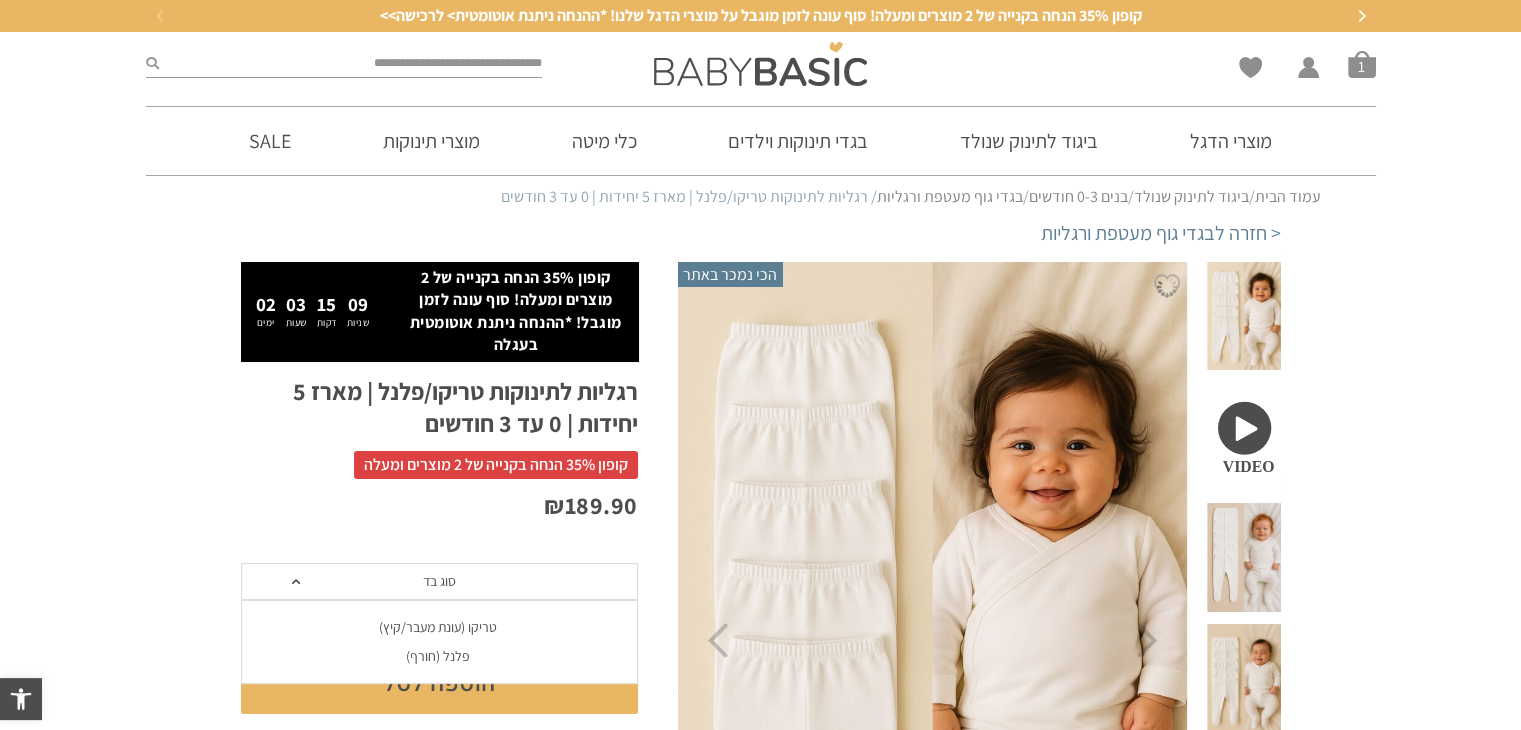 scroll, scrollTop: 0, scrollLeft: 0, axis: both 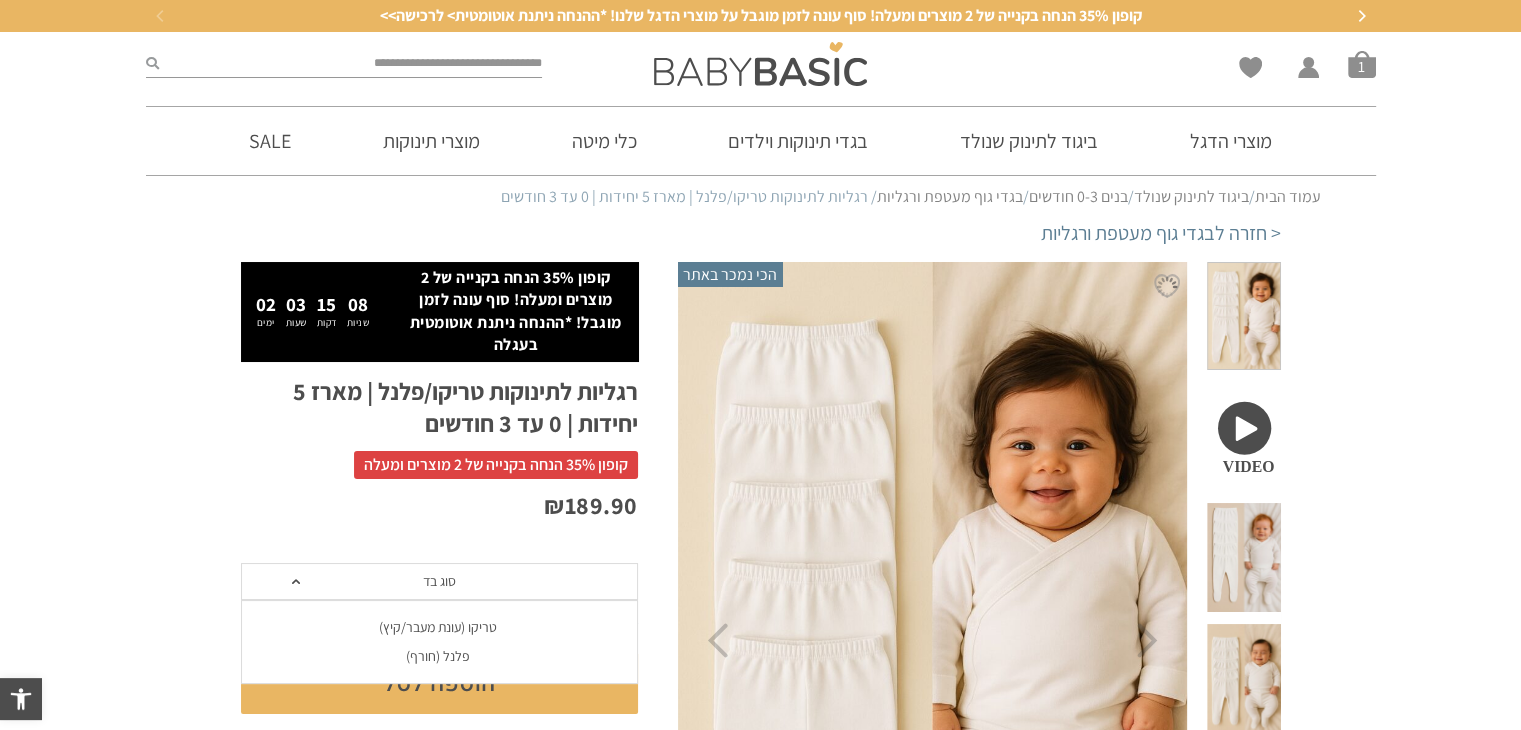 click on "פלנל (חורף)" at bounding box center [438, 656] 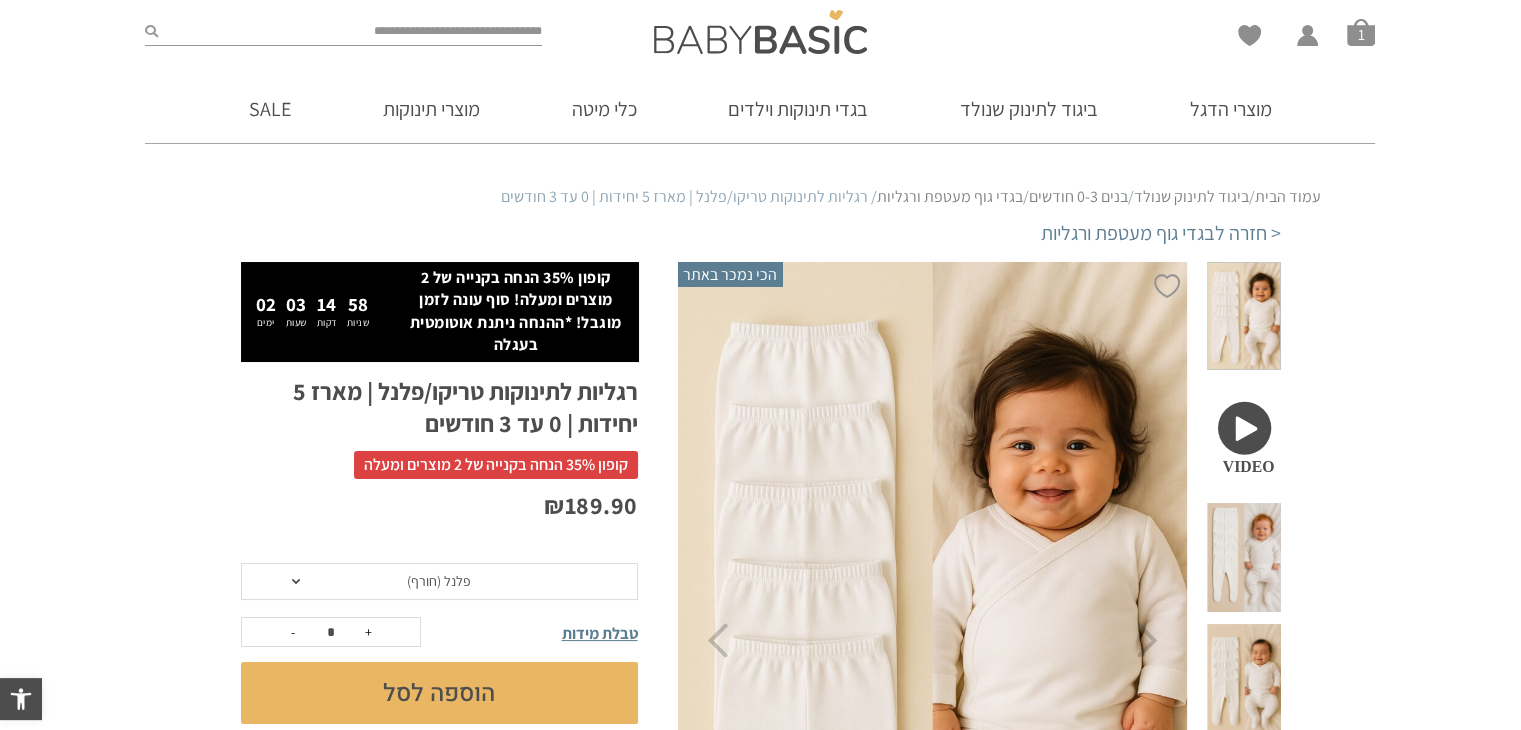 scroll, scrollTop: 200, scrollLeft: 0, axis: vertical 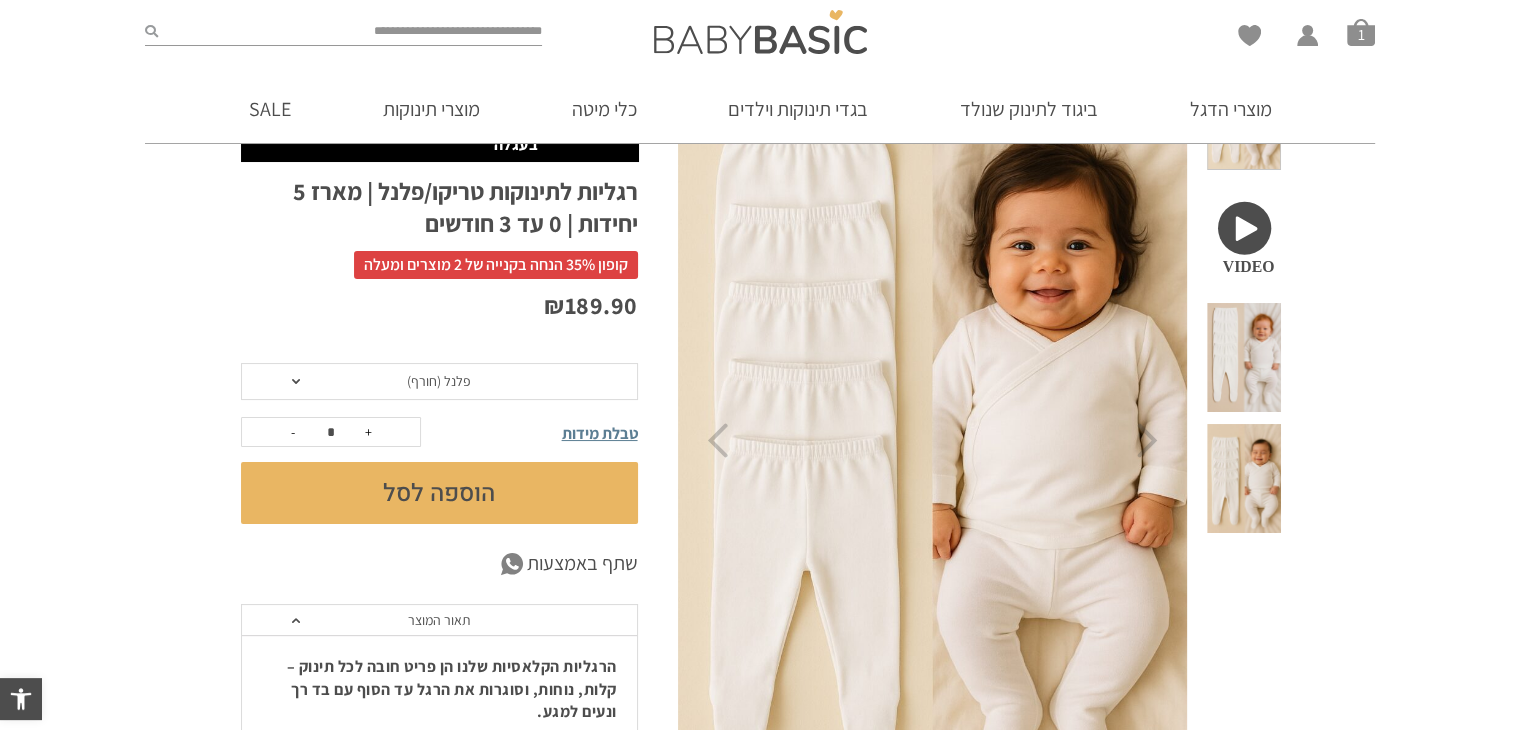 click on "הוספה לסל" at bounding box center (439, 493) 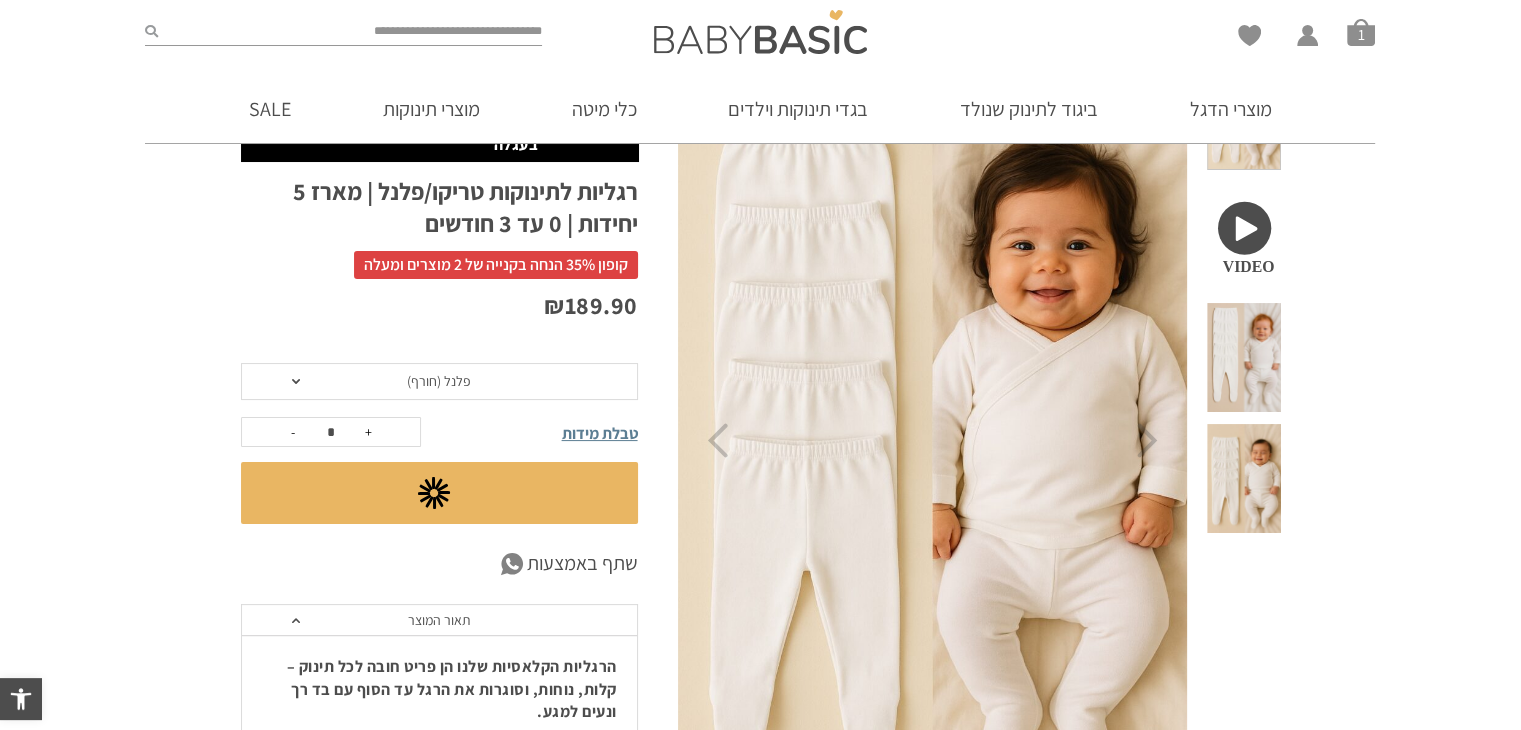 click on "קופון 35% הנחה בקנייה של 2 מוצרים ומעלה" at bounding box center (496, 265) 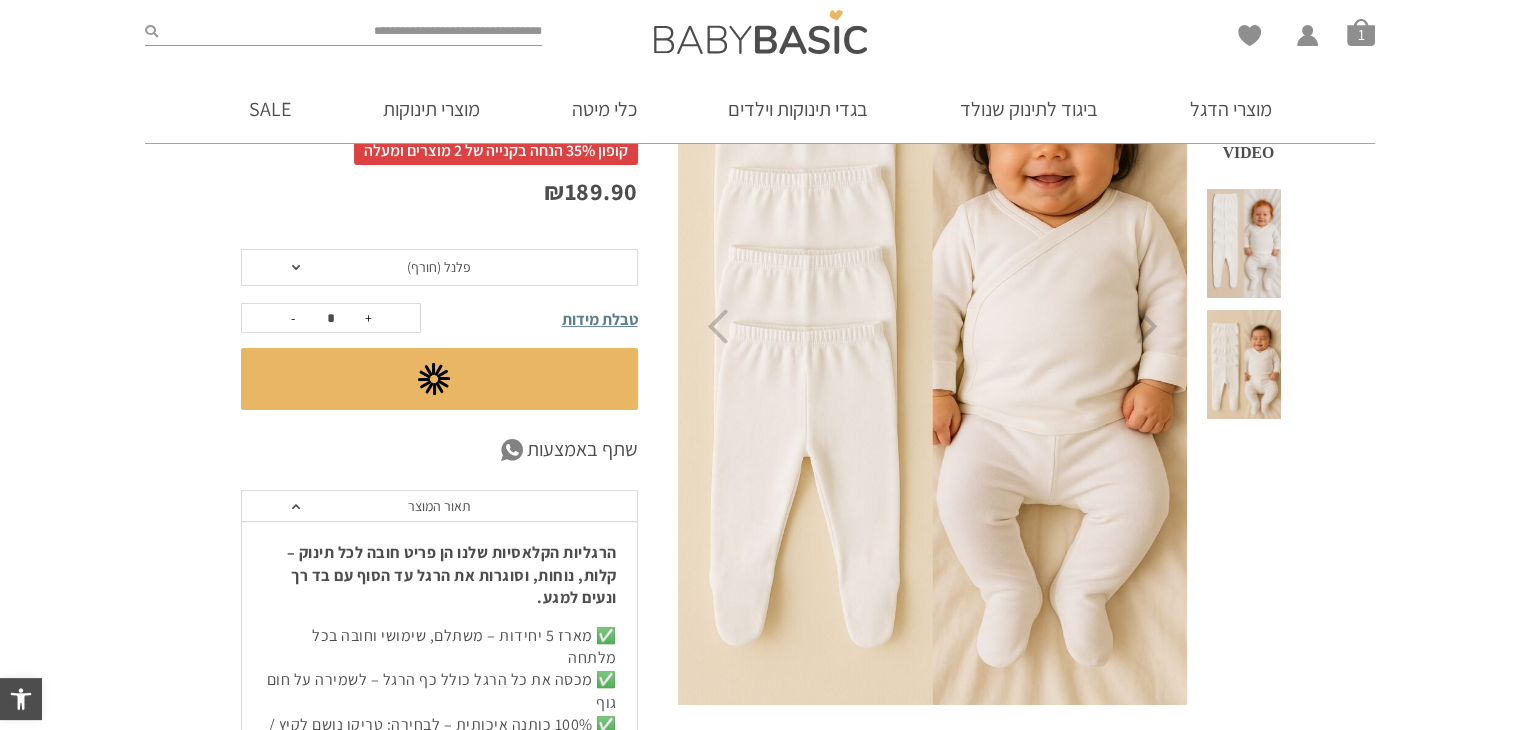scroll, scrollTop: 600, scrollLeft: 0, axis: vertical 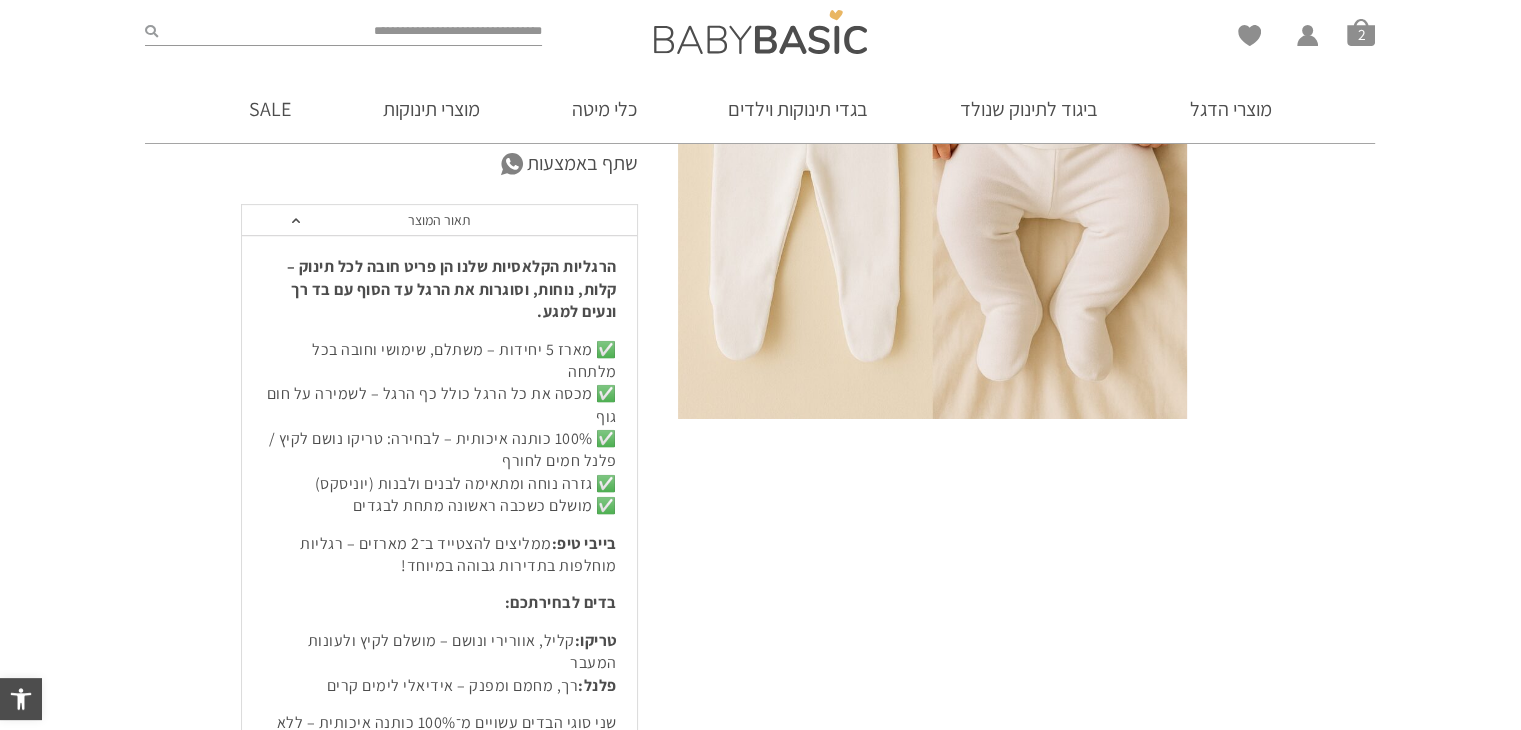 click on "Wishlist
החשבון שלי
החשבון שלי
הזמנות
פרטי חשבון
סל קניות 2" at bounding box center [760, 37] 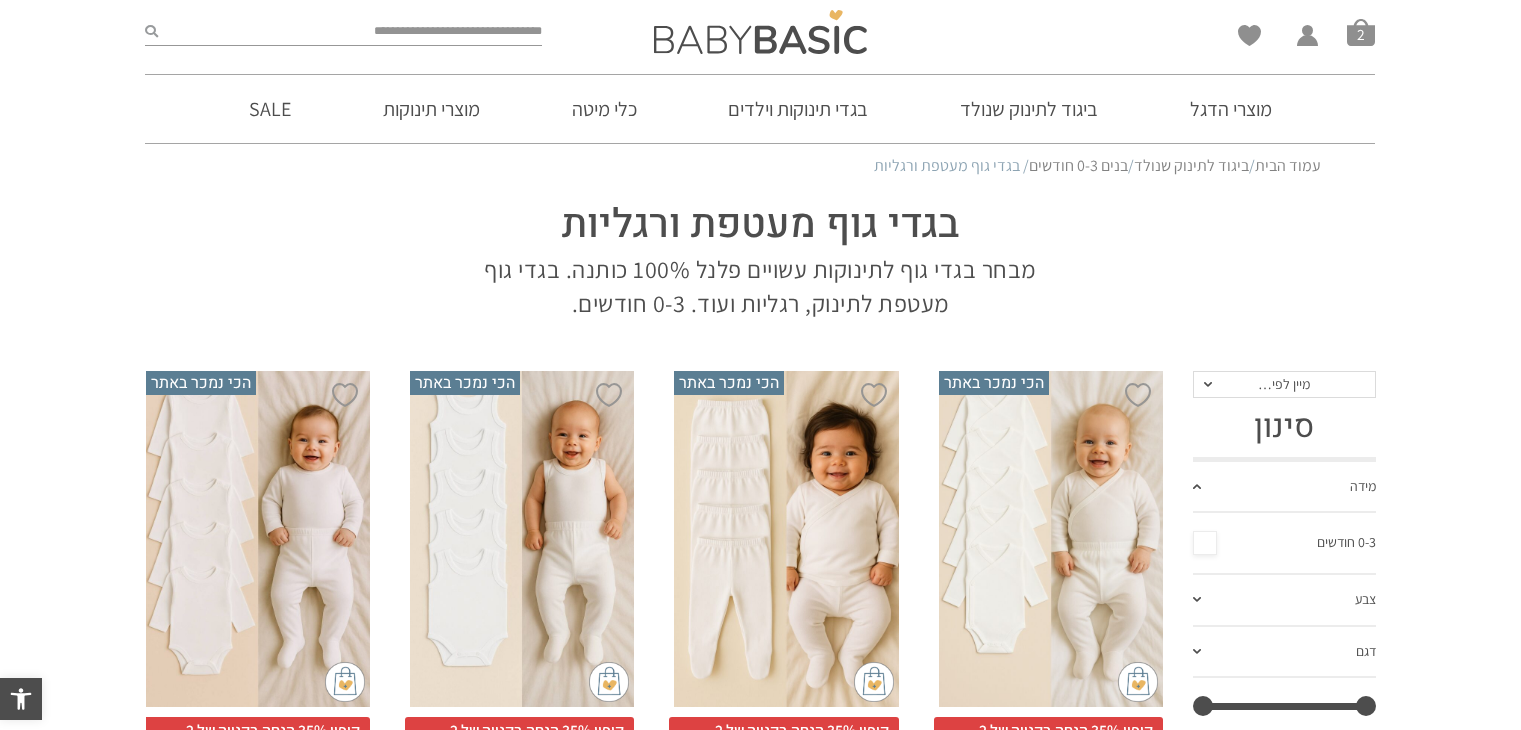 scroll, scrollTop: 696, scrollLeft: 0, axis: vertical 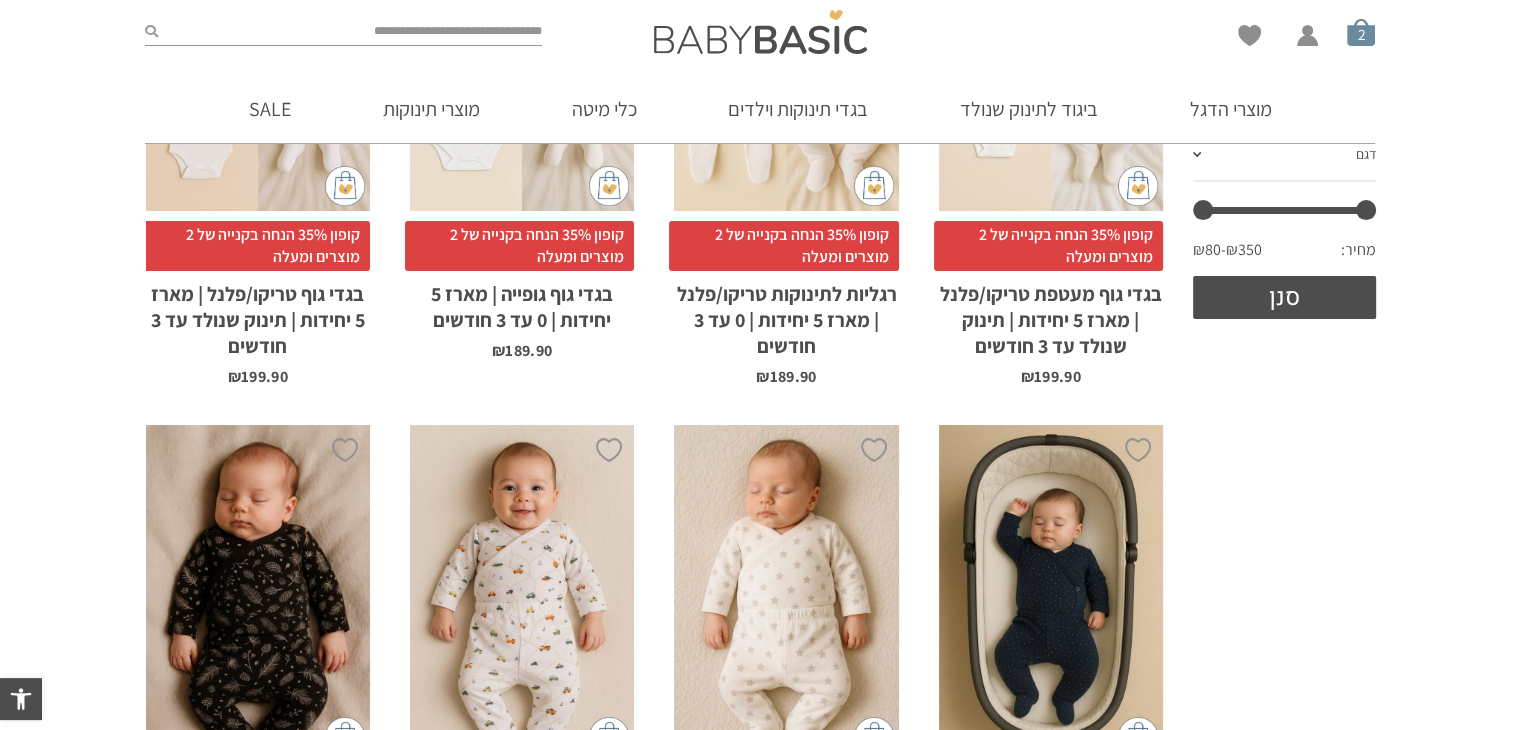 click on "סל קניות" at bounding box center (1361, 32) 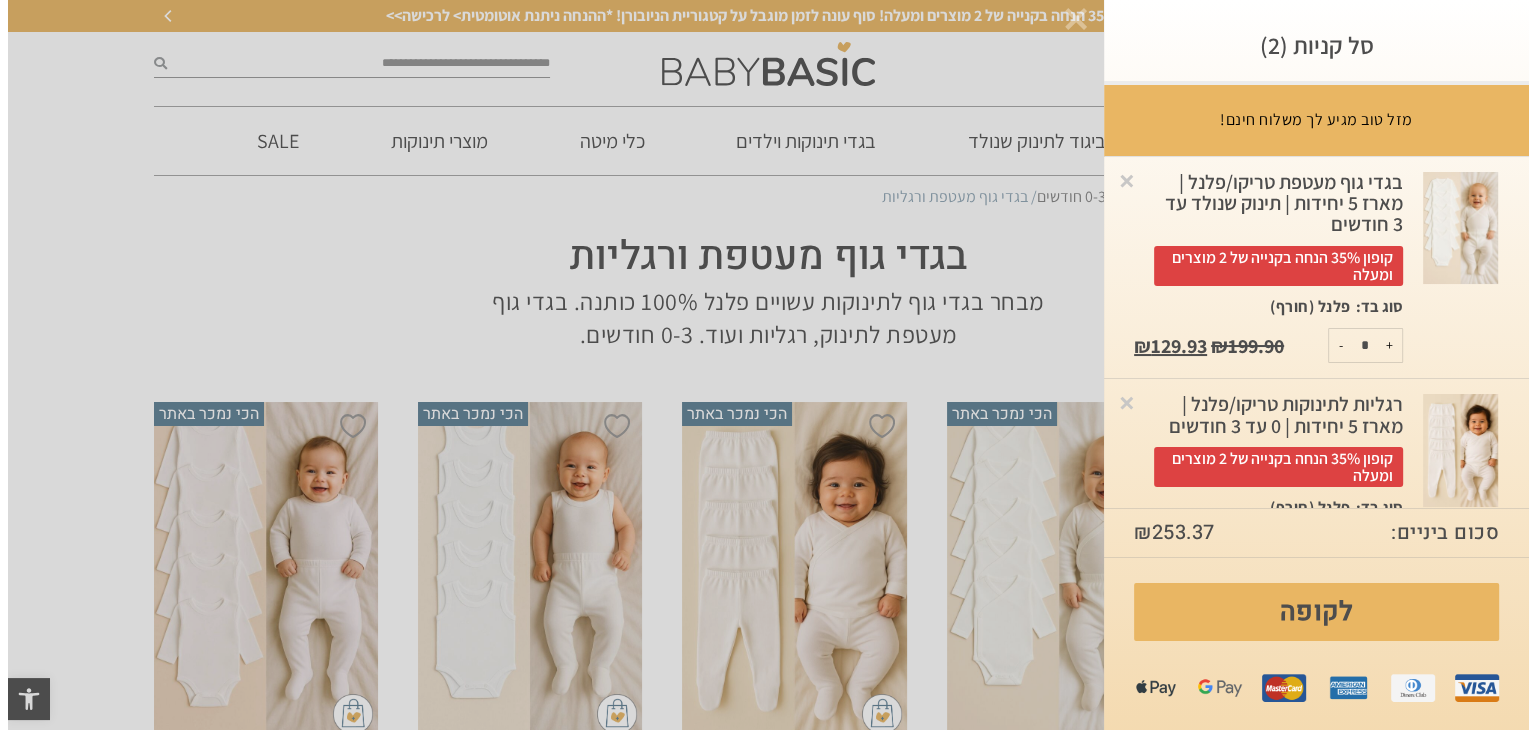 scroll, scrollTop: 0, scrollLeft: 0, axis: both 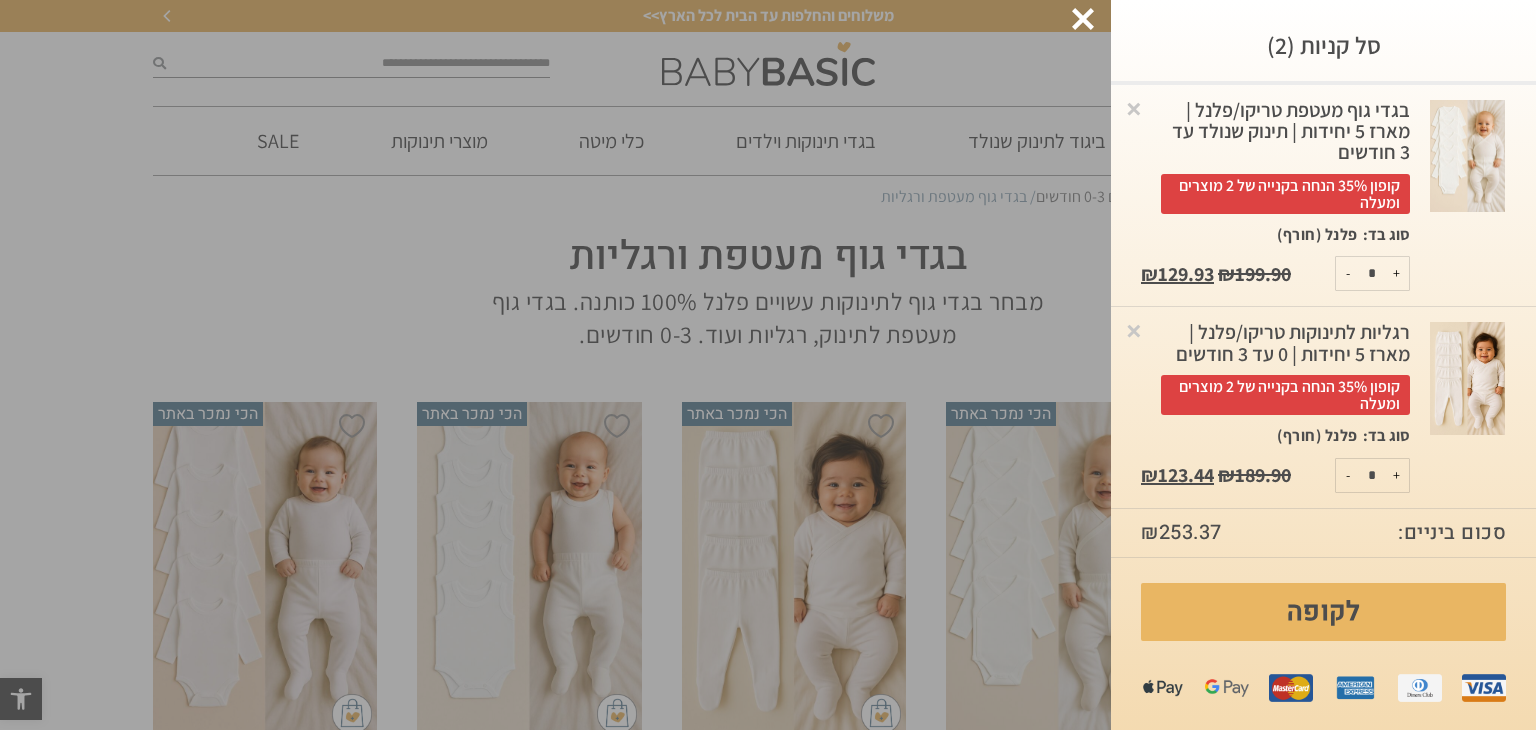 click at bounding box center [-48889, 365] 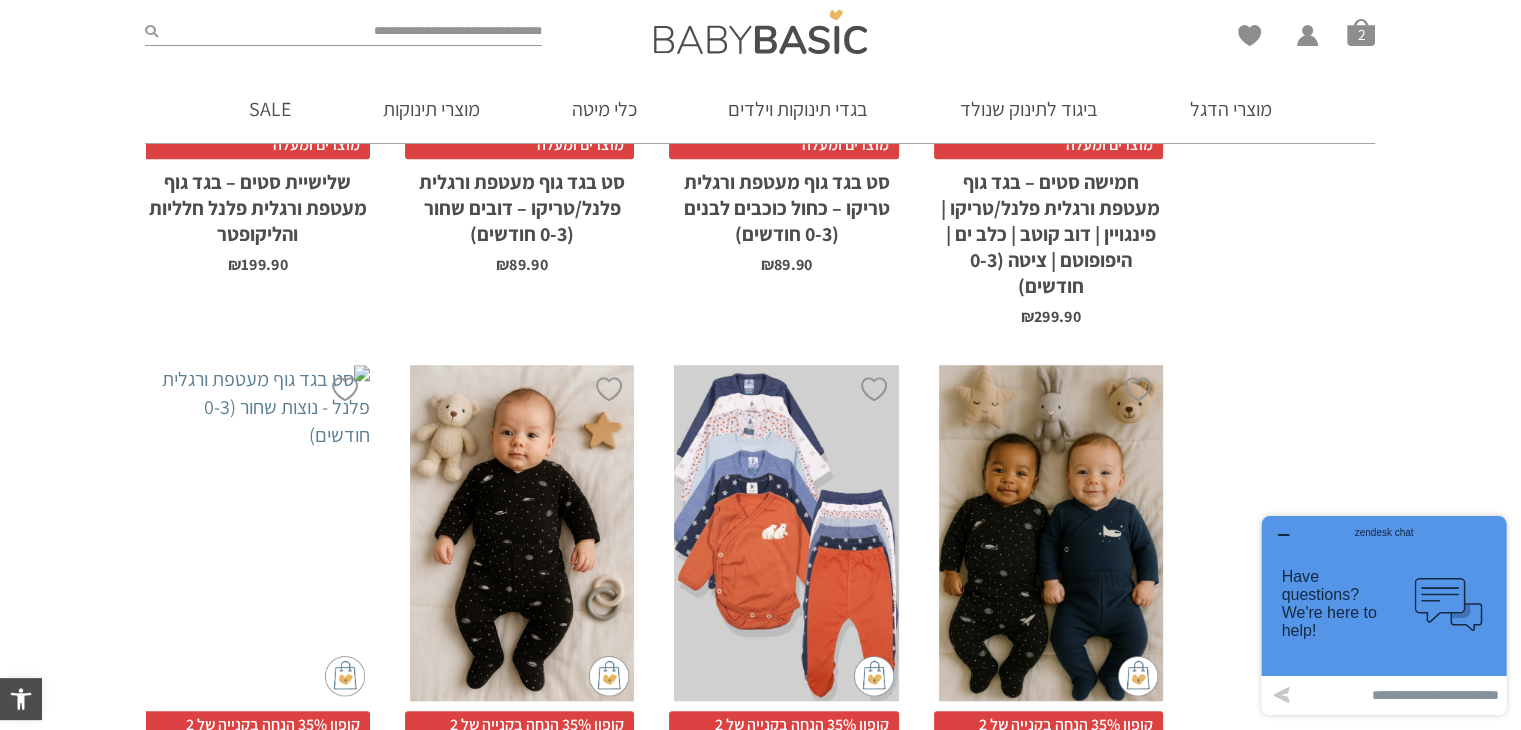 scroll, scrollTop: 1900, scrollLeft: 0, axis: vertical 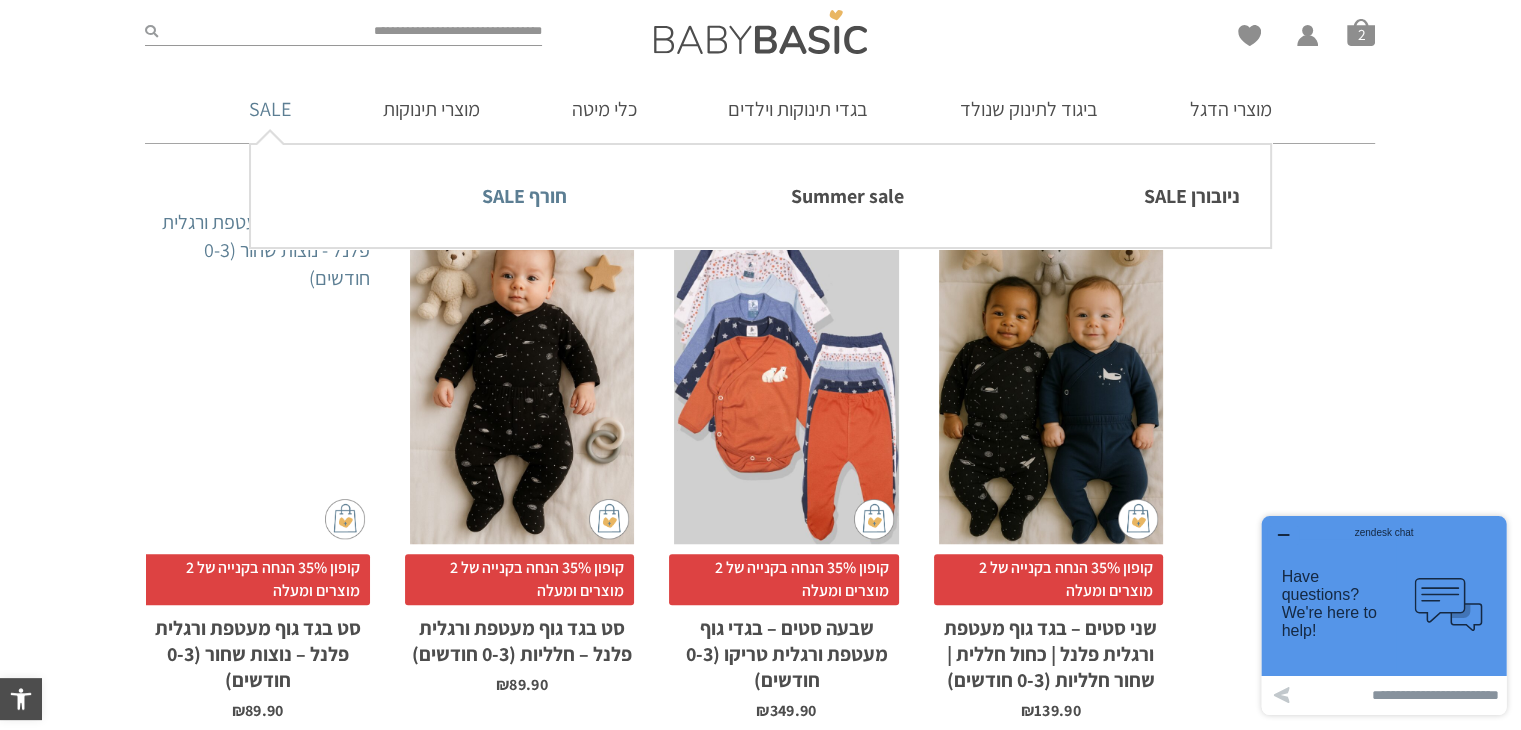 click on "חורף SALE" at bounding box center (424, 196) 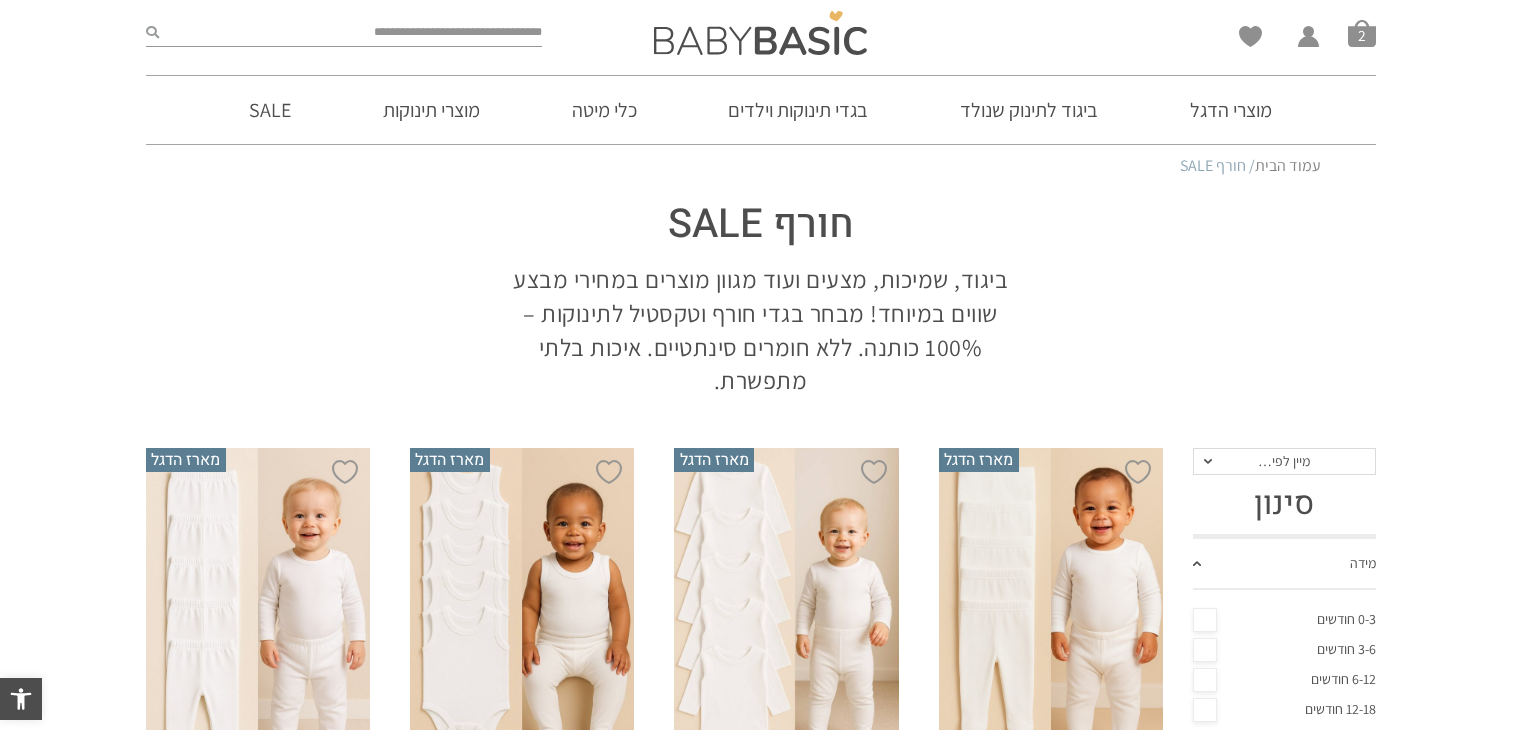 scroll, scrollTop: 0, scrollLeft: 0, axis: both 